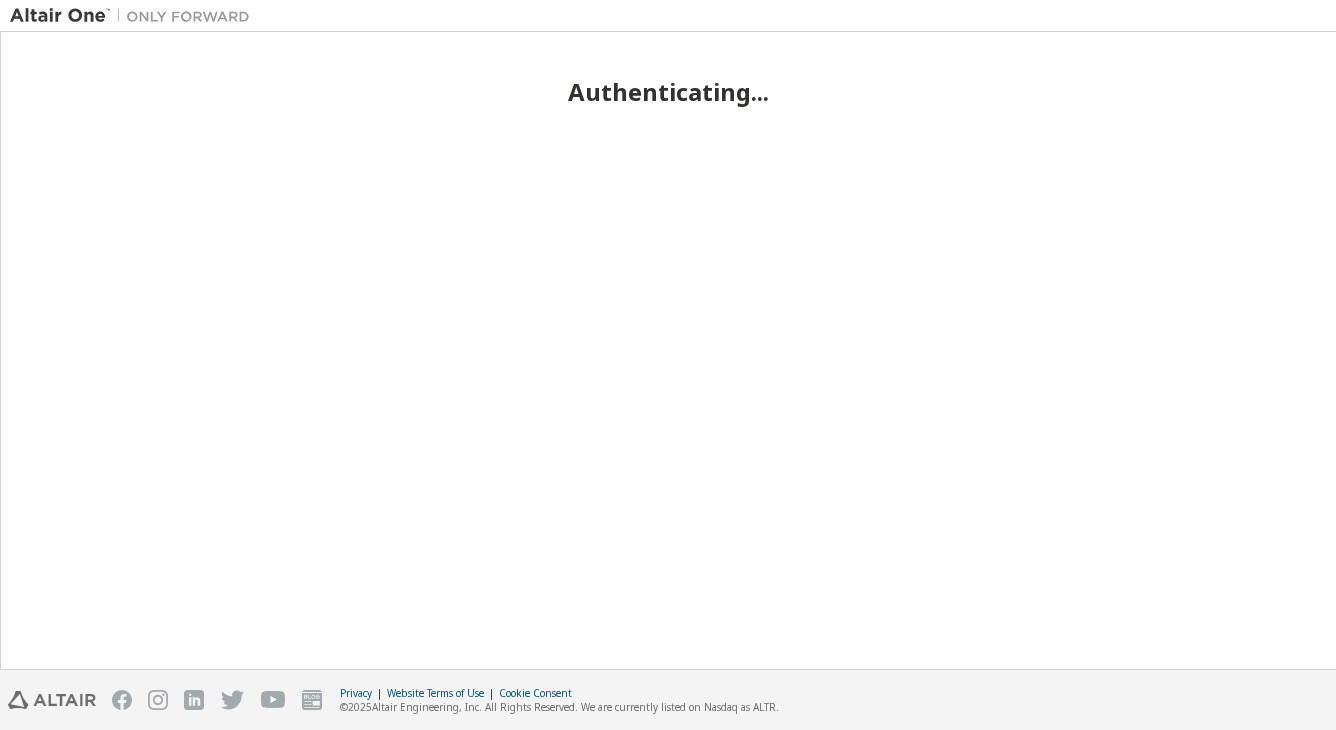 scroll, scrollTop: 0, scrollLeft: 0, axis: both 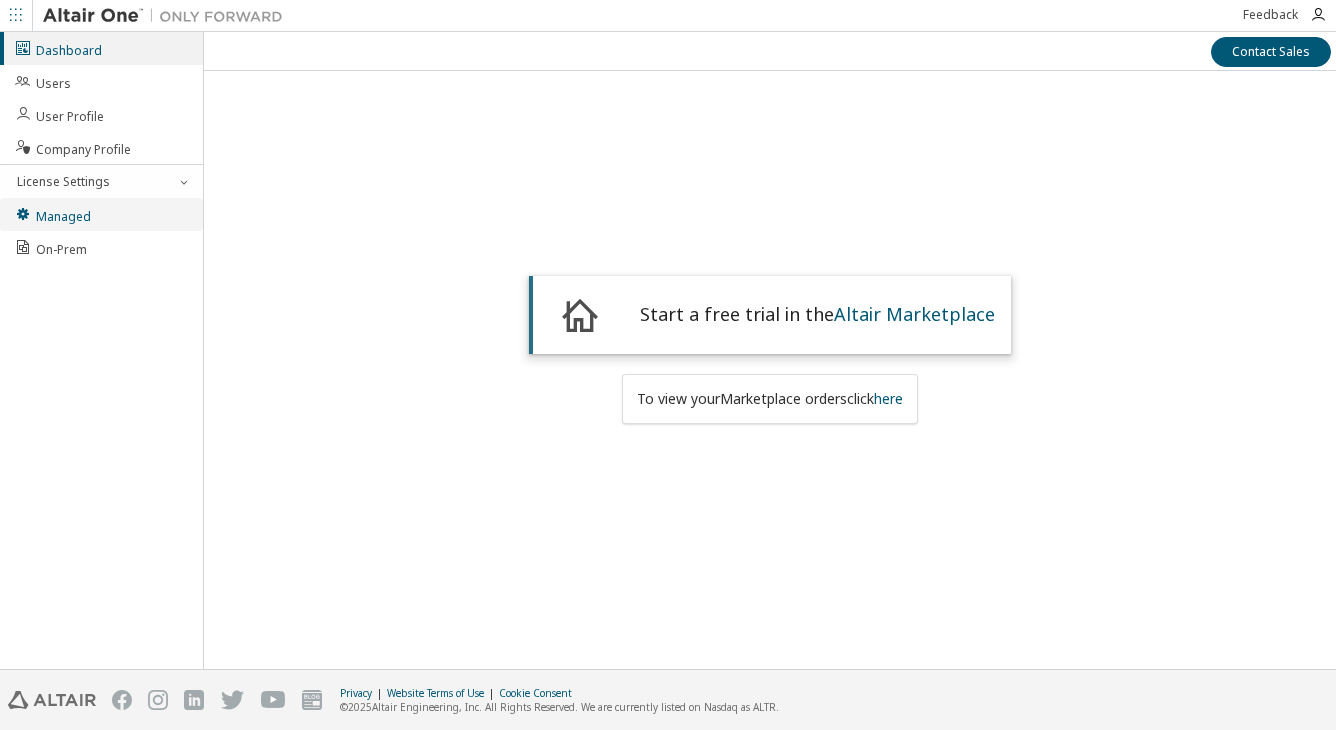click on "Managed" at bounding box center [52, 214] 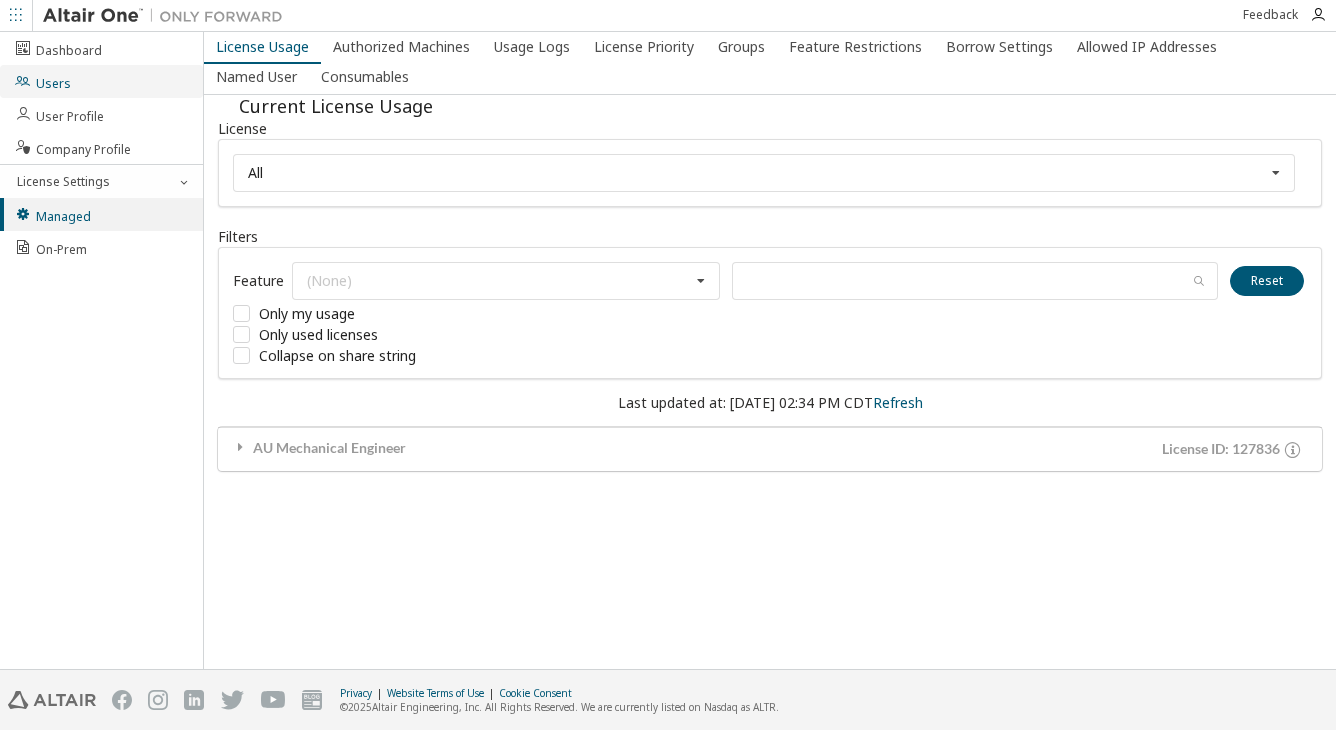 click on "Users" at bounding box center (42, 81) 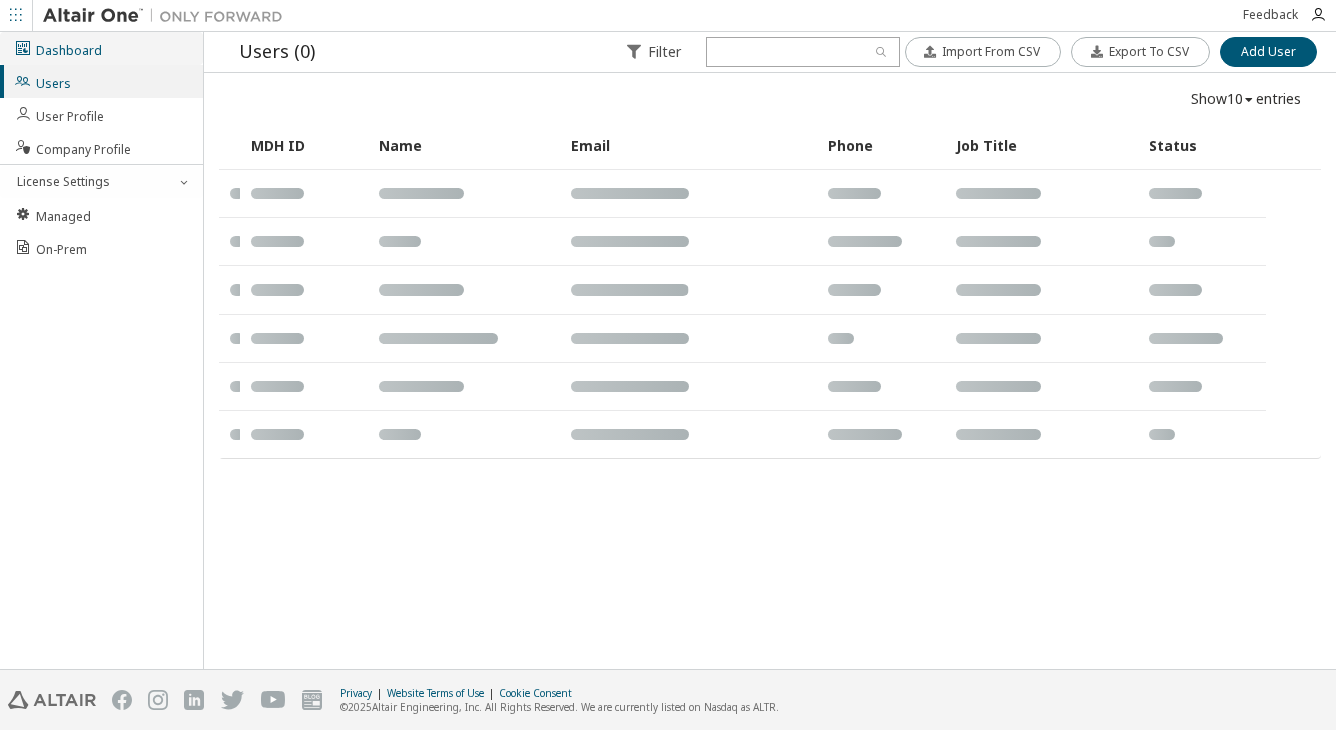 click on "Dashboard" at bounding box center (58, 48) 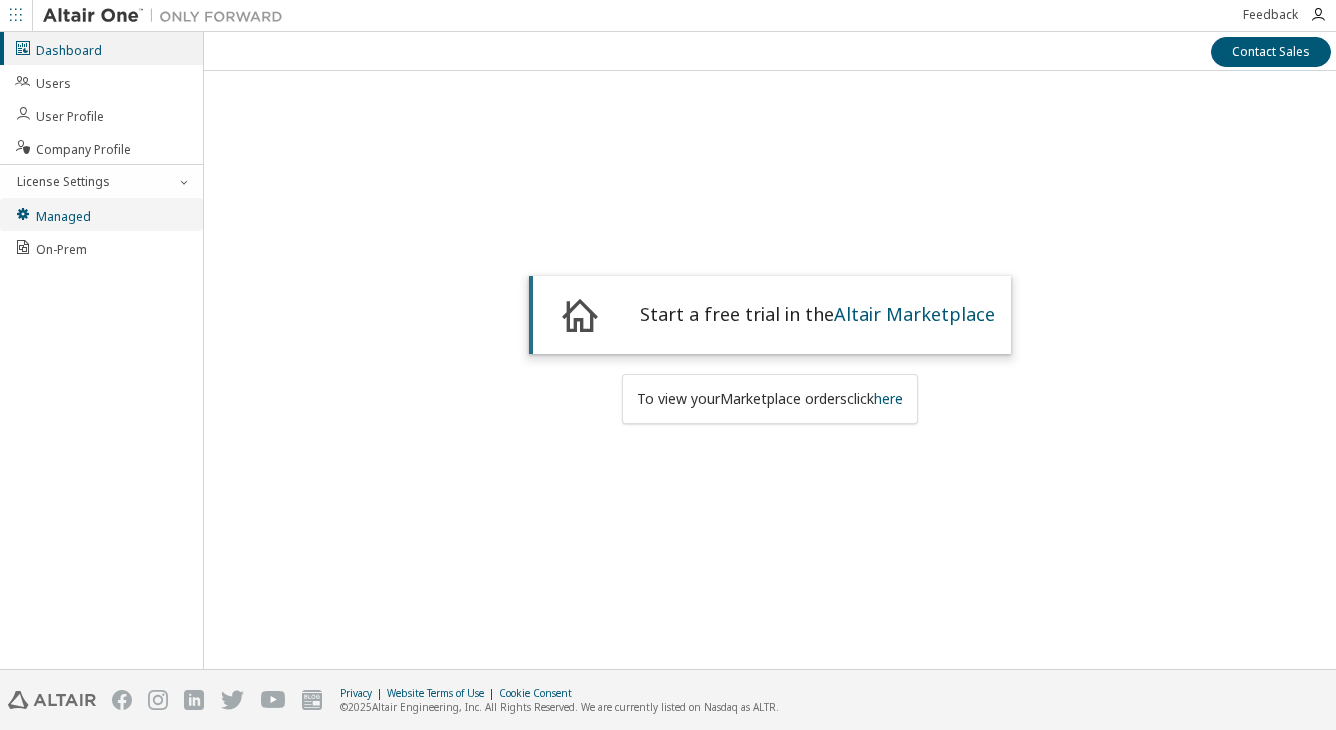 click on "Managed" at bounding box center (52, 214) 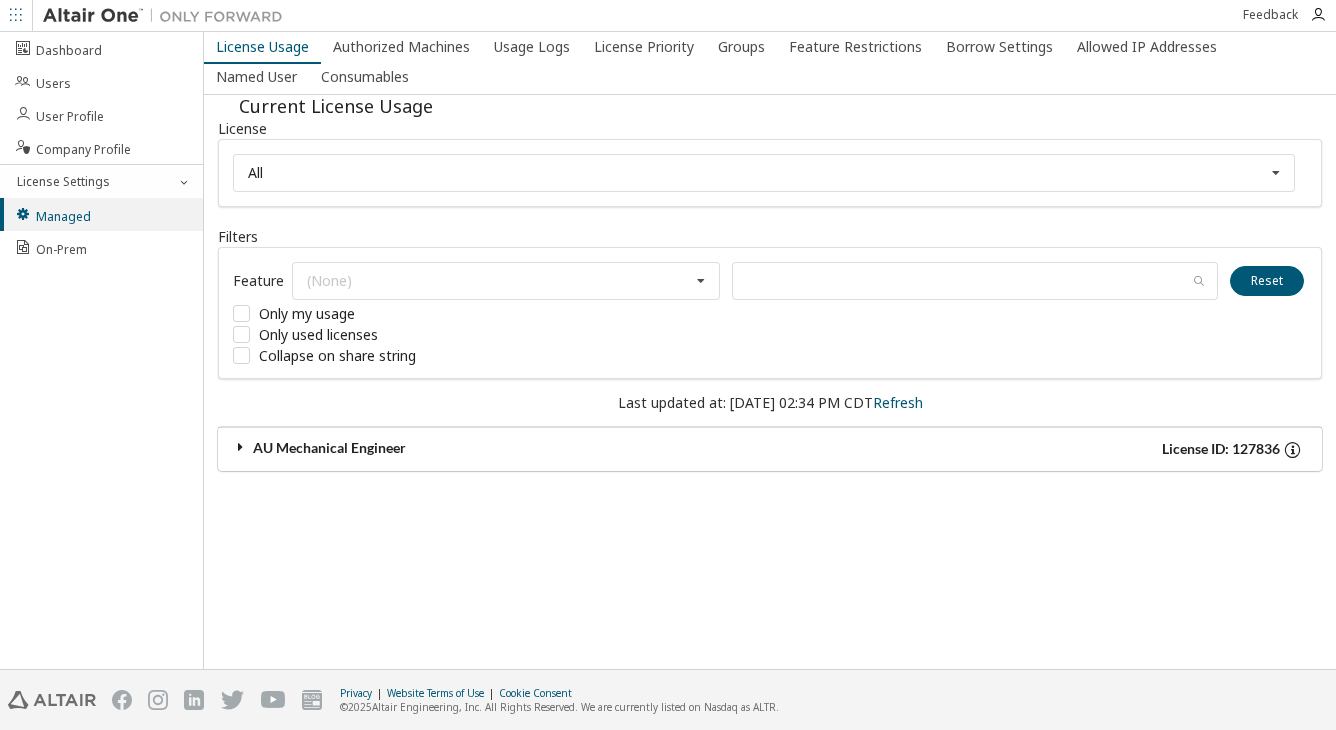 click at bounding box center (241, 447) 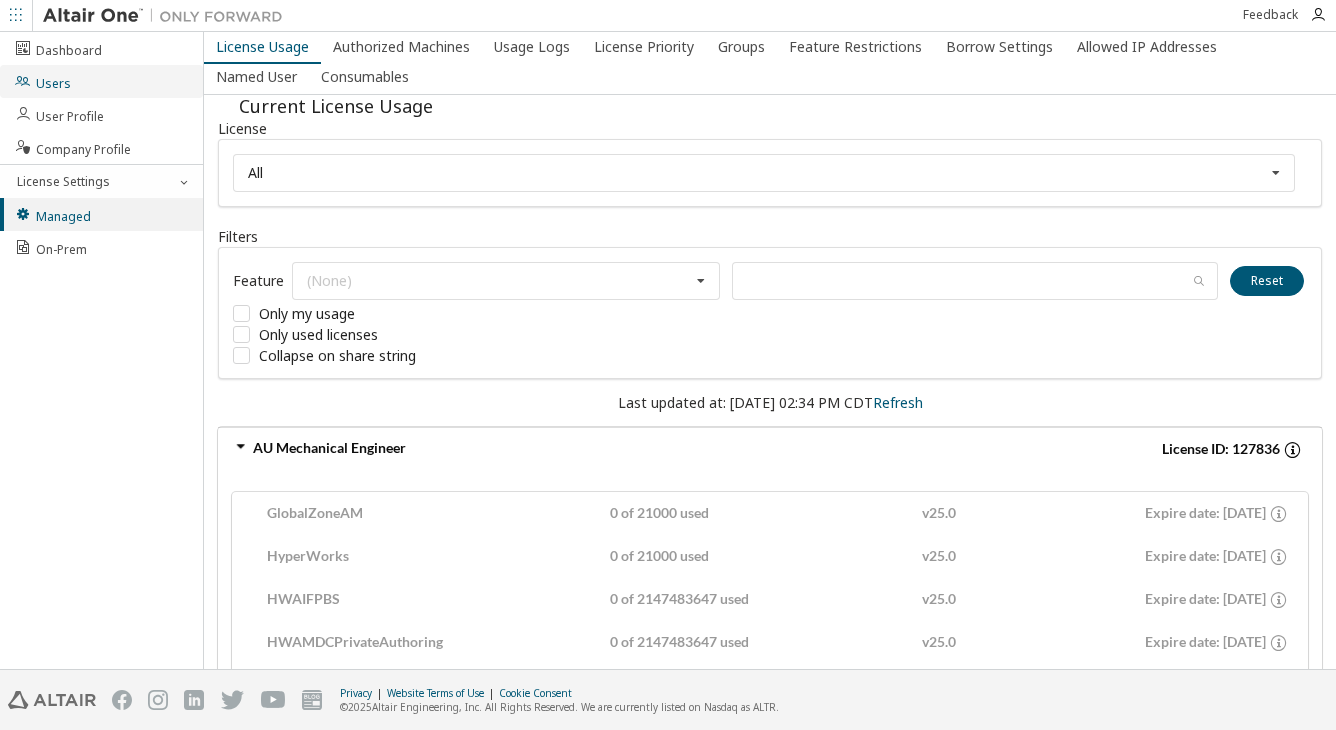 click on "Users" at bounding box center [42, 81] 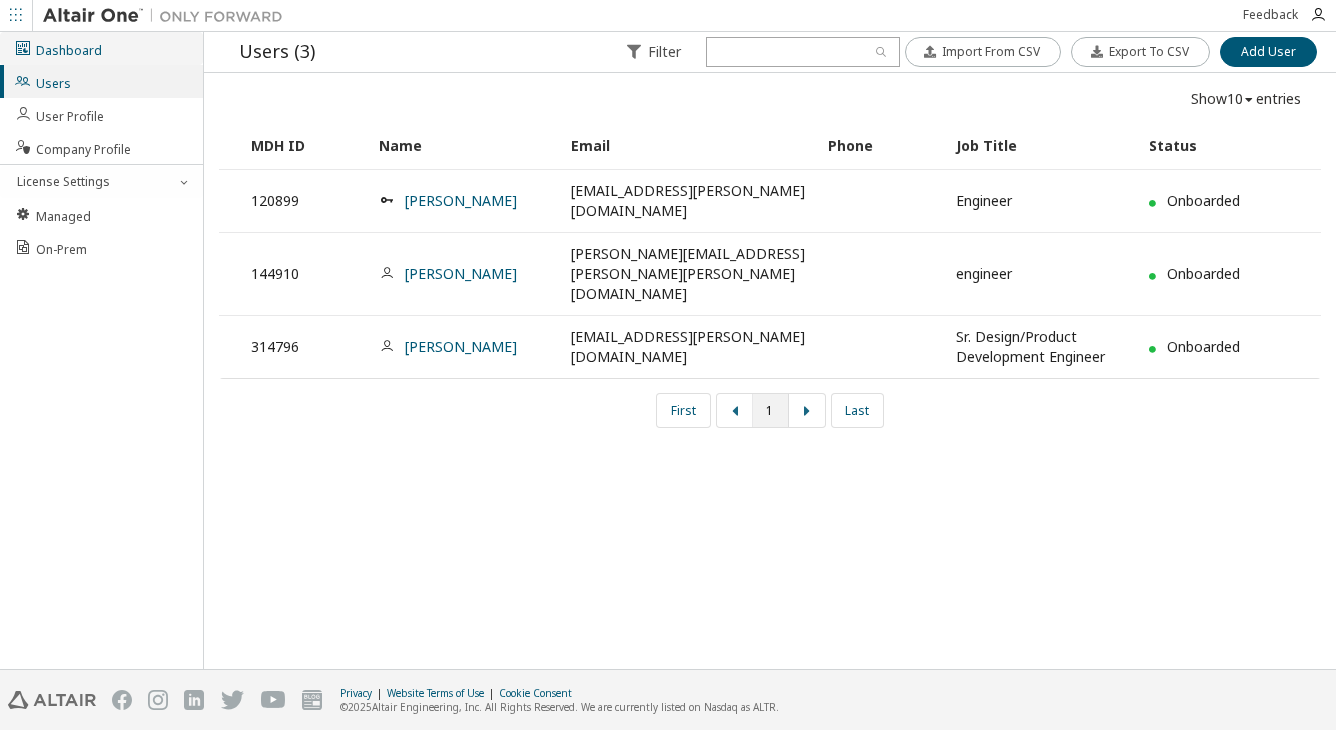 click on "Dashboard" at bounding box center (58, 48) 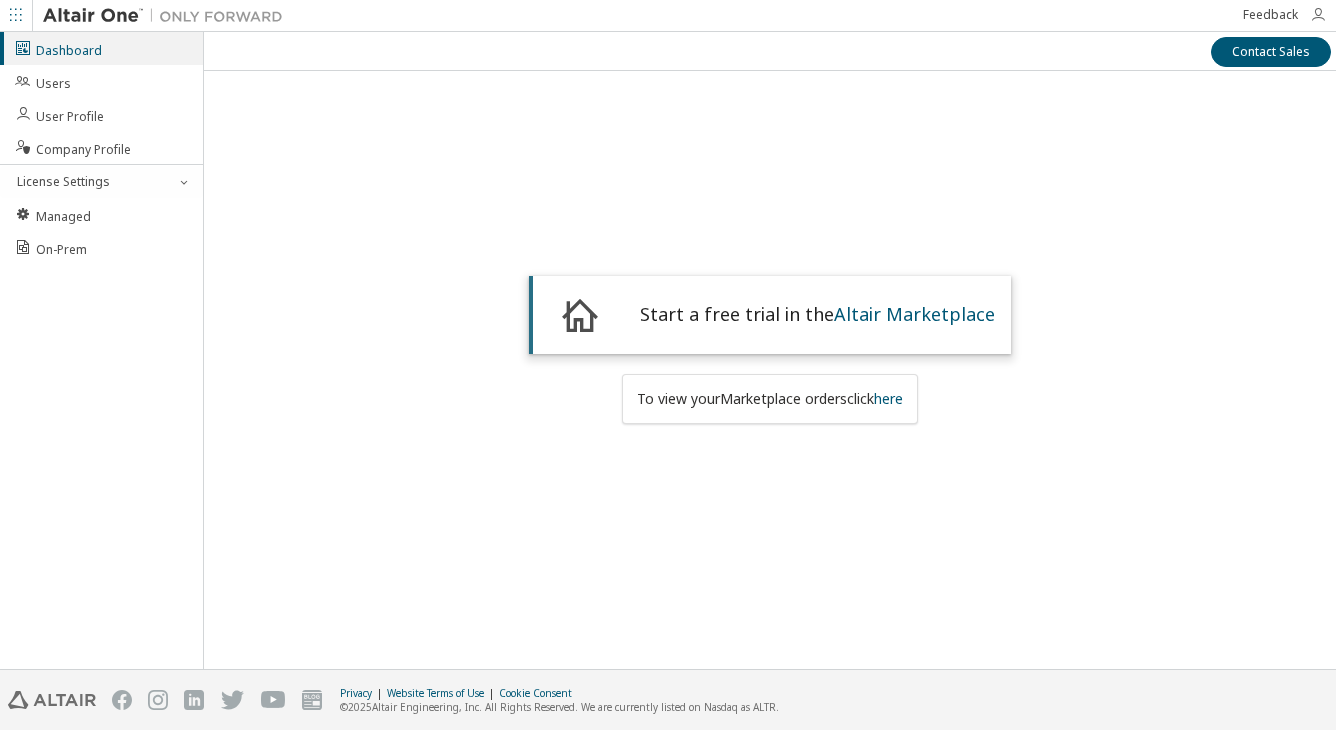 click at bounding box center [1318, 15] 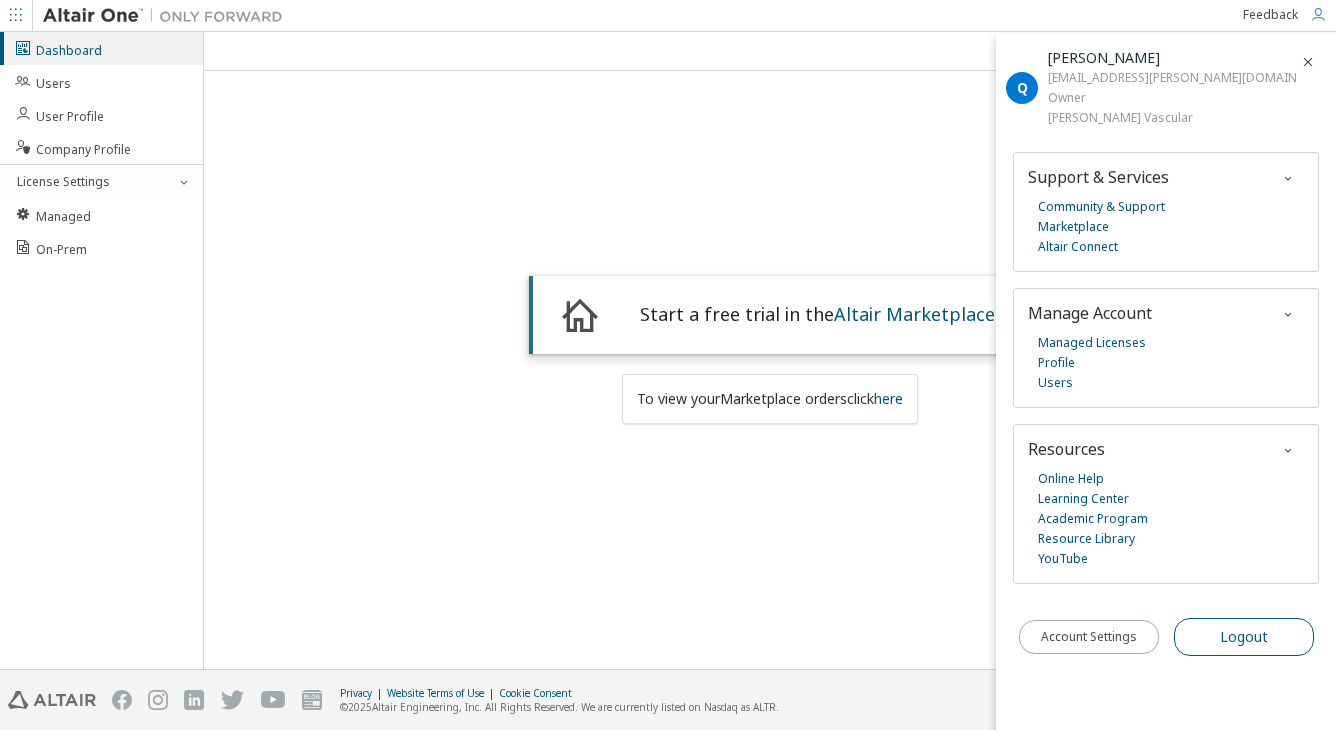 click on "Logout" at bounding box center [1244, 637] 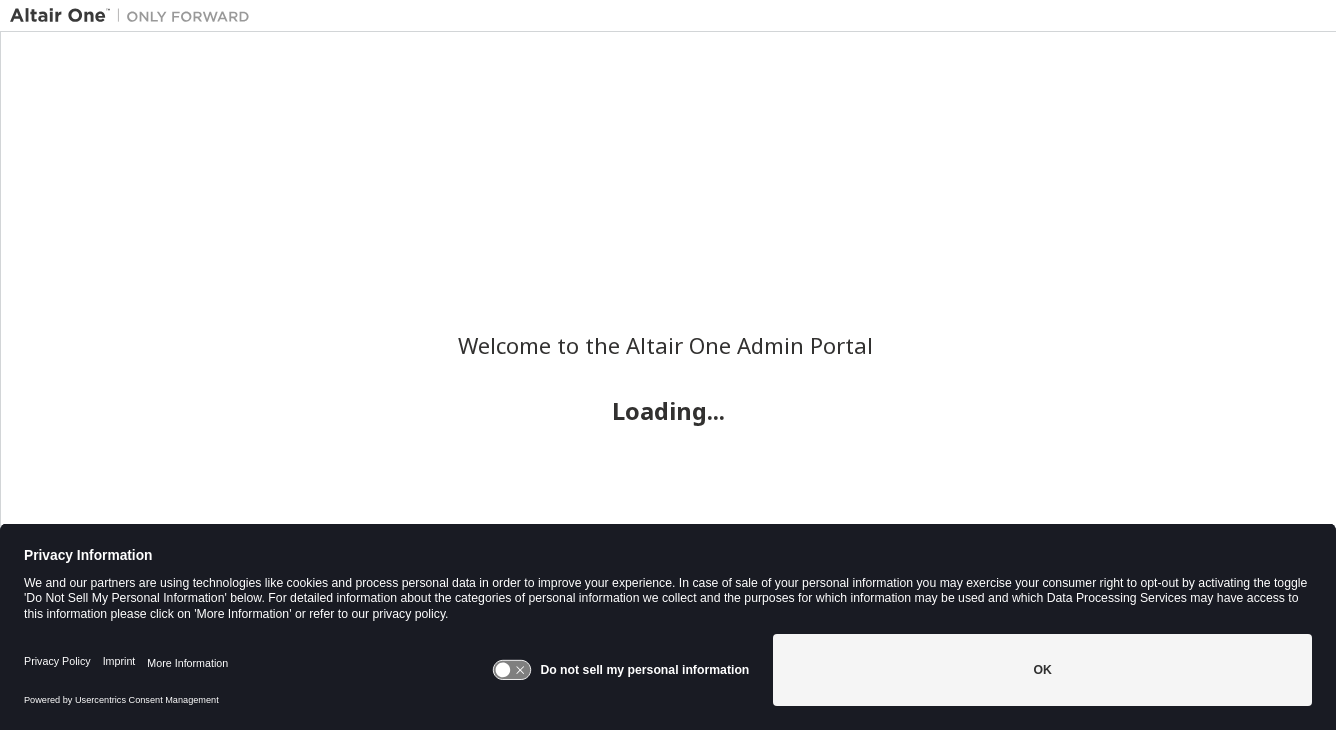 scroll, scrollTop: 0, scrollLeft: 0, axis: both 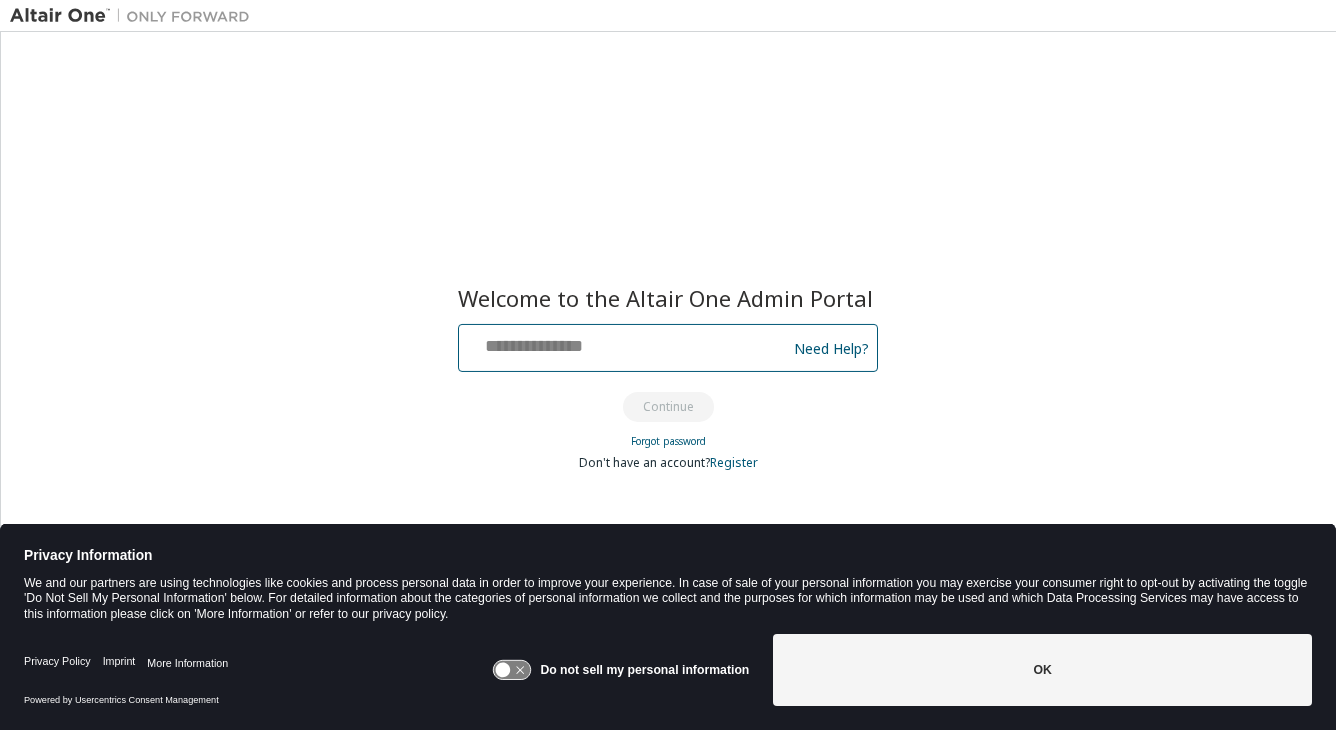 click at bounding box center (625, 343) 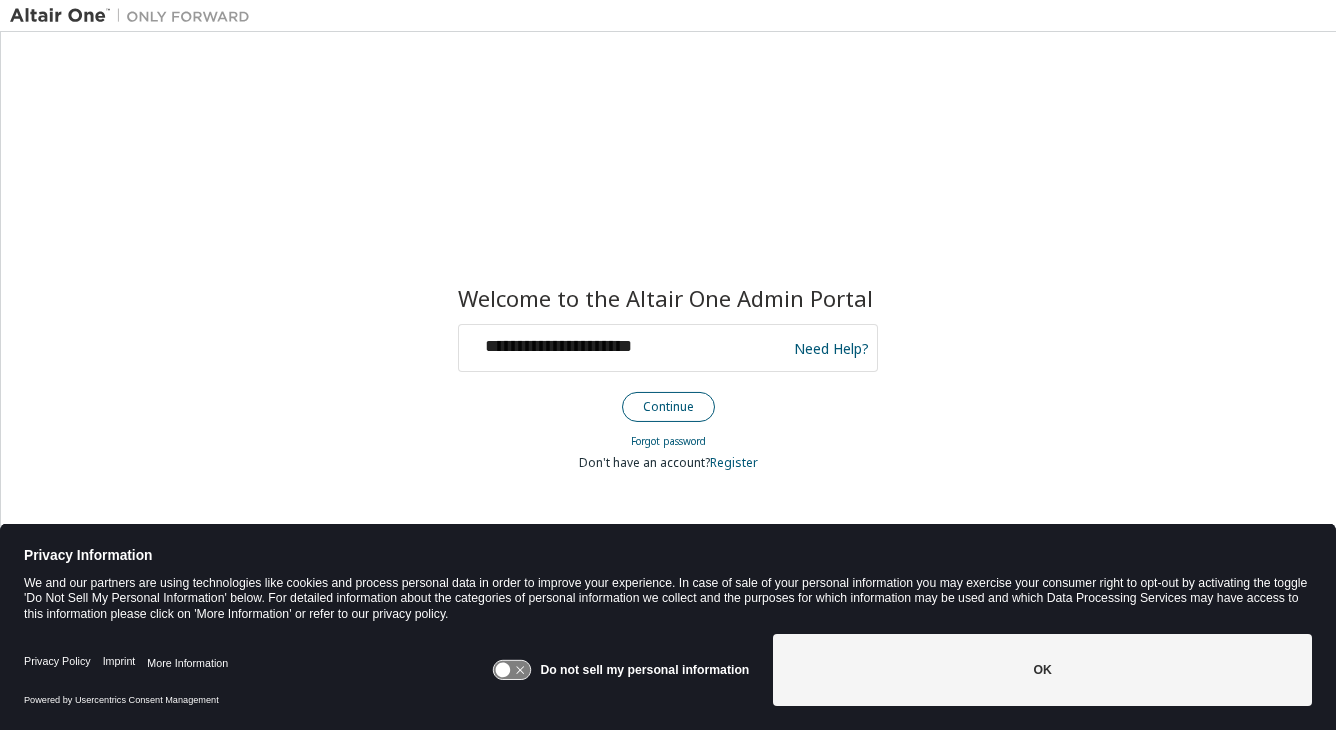 click on "Continue" at bounding box center (668, 407) 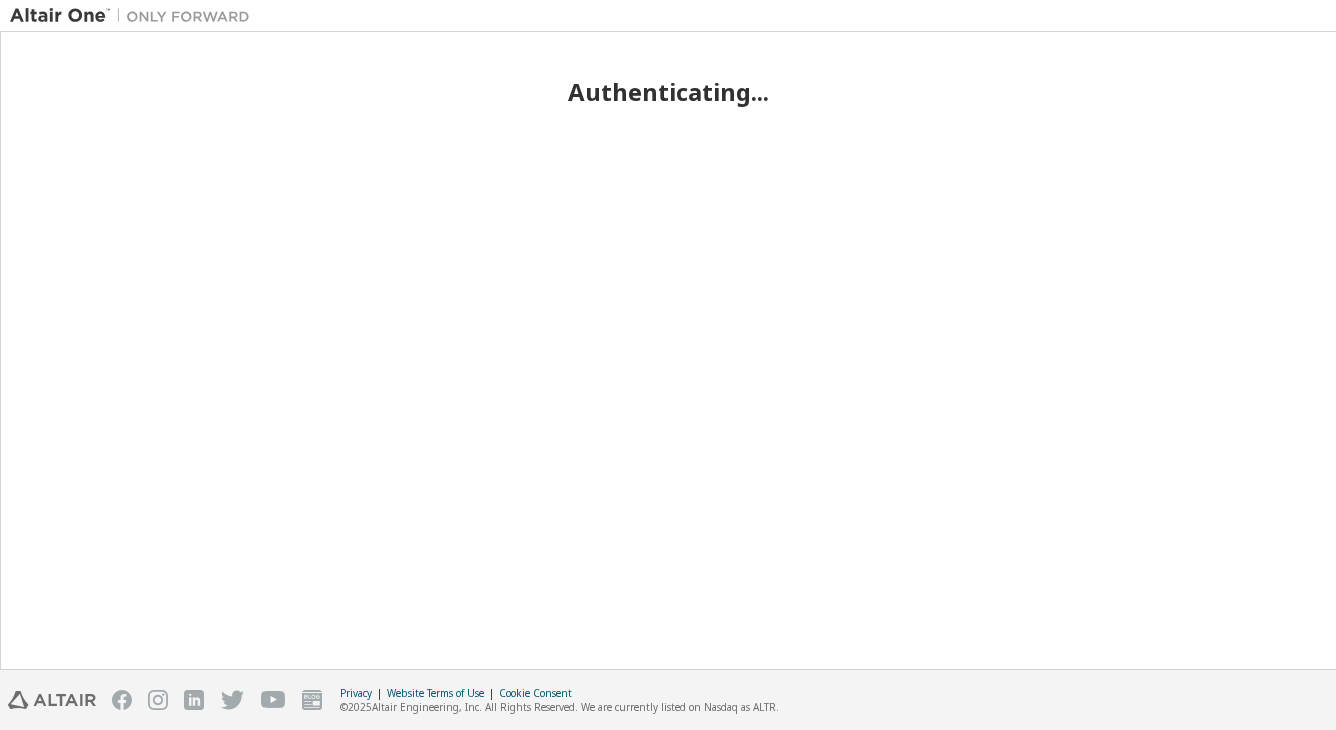 scroll, scrollTop: 0, scrollLeft: 0, axis: both 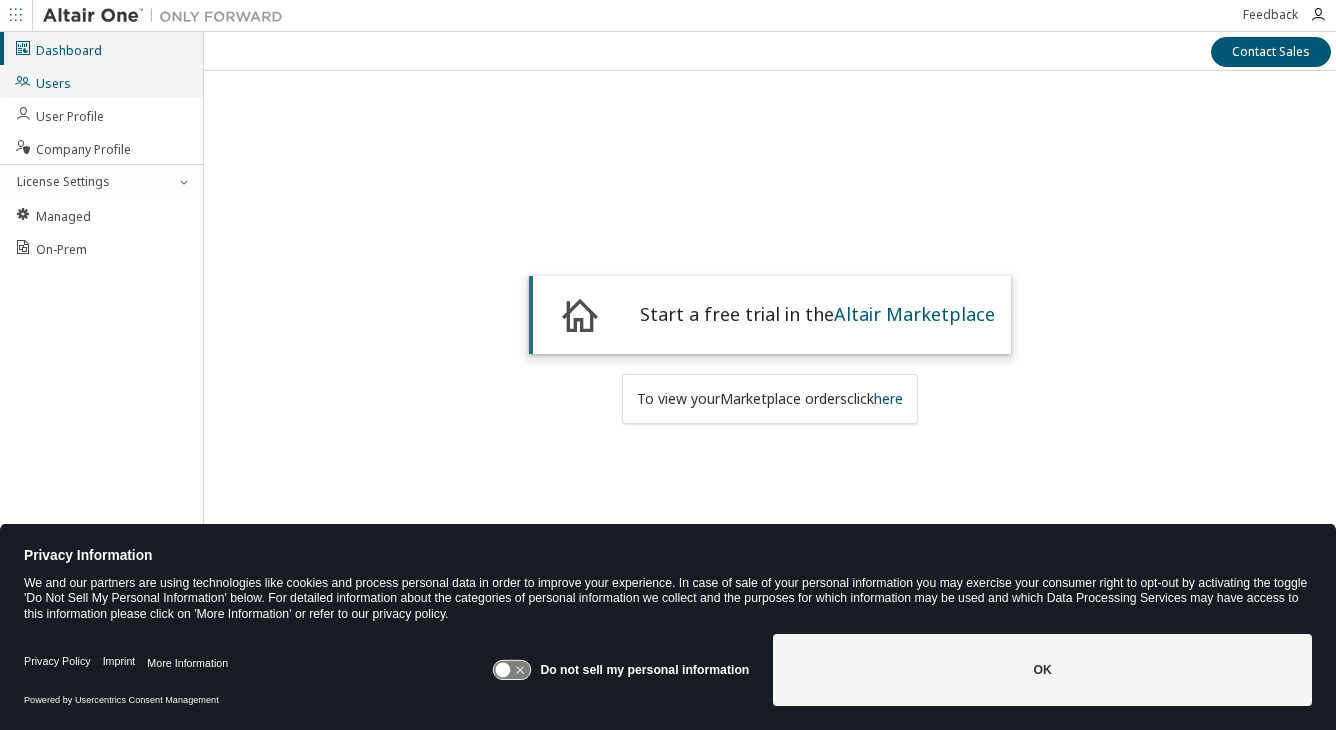 click on "Users" at bounding box center [42, 81] 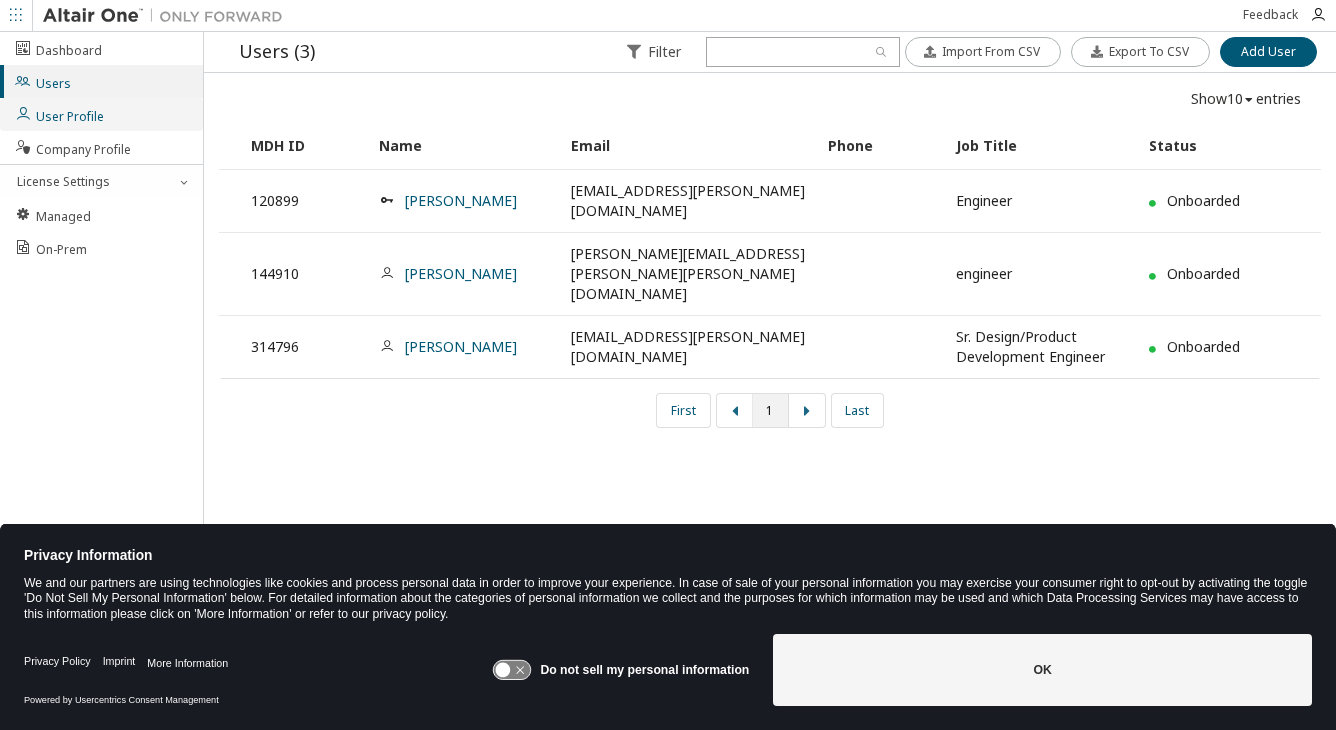 click on "User Profile" at bounding box center (101, 114) 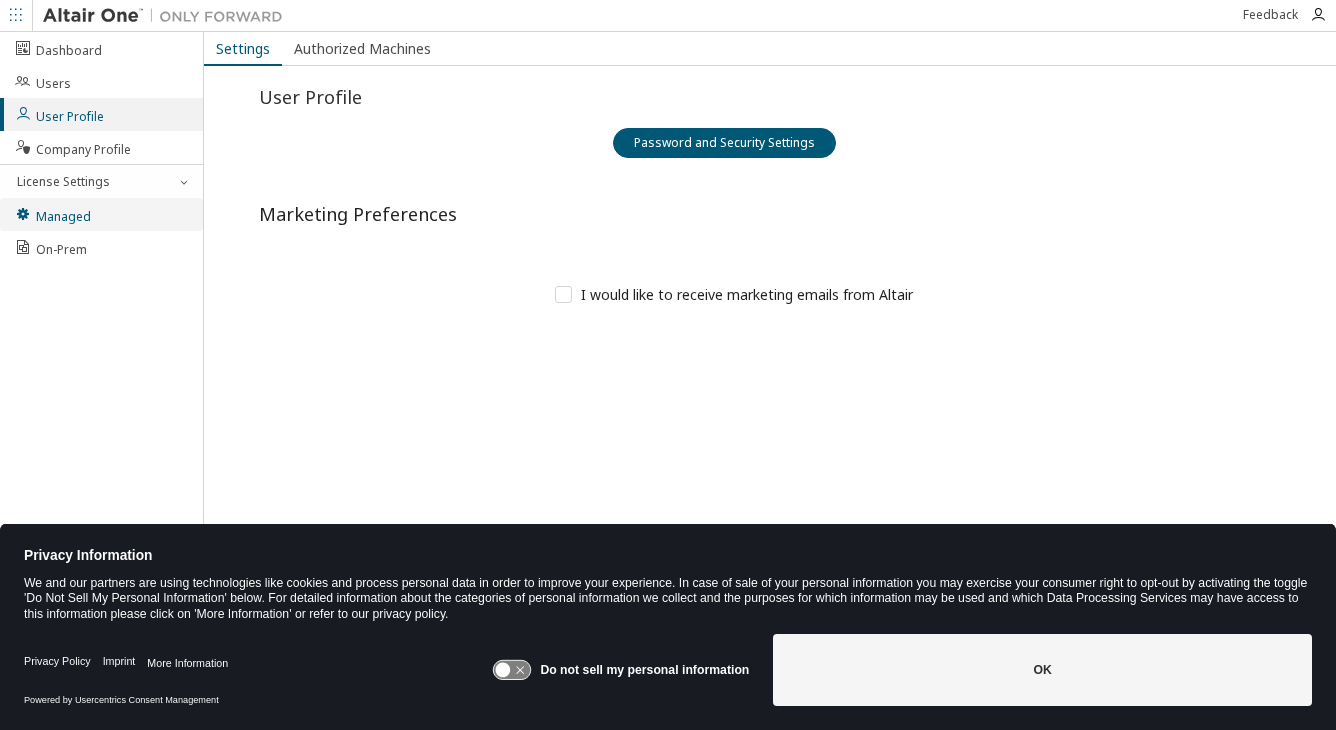 click on "Managed" at bounding box center [52, 214] 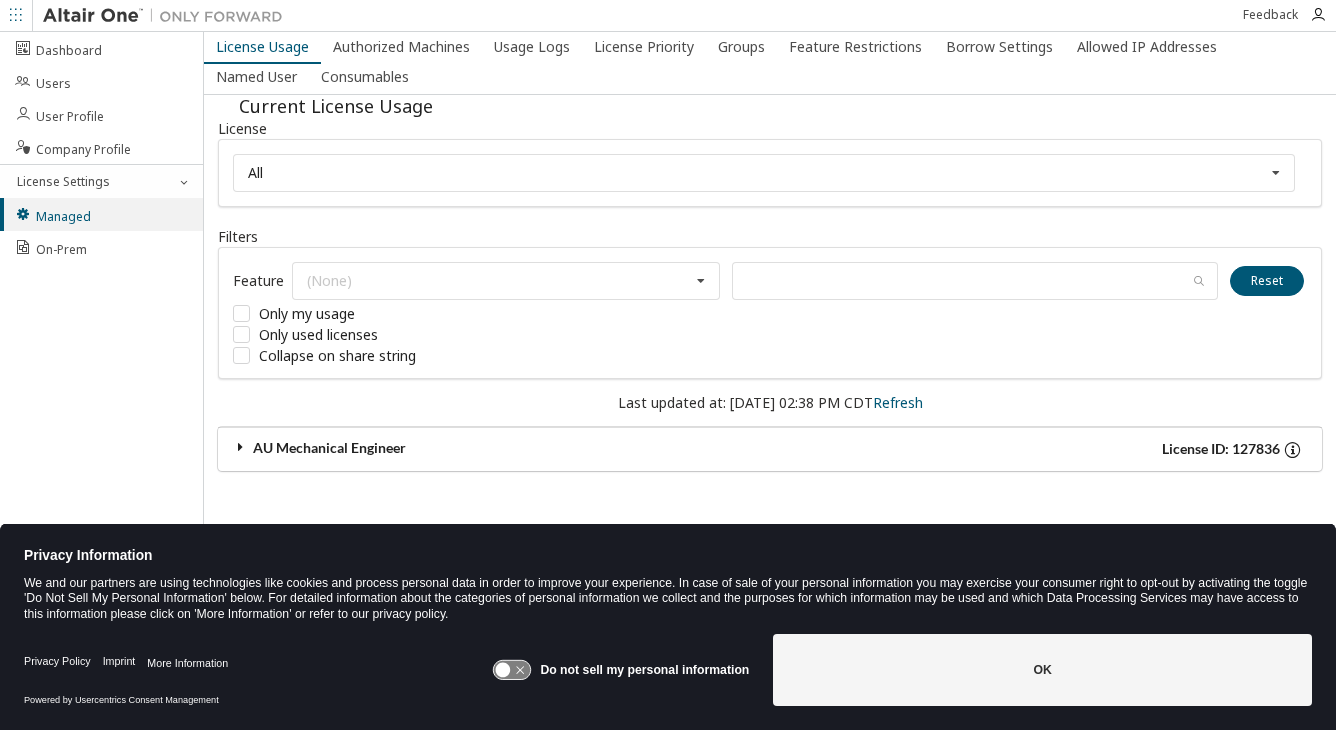 click at bounding box center (241, 447) 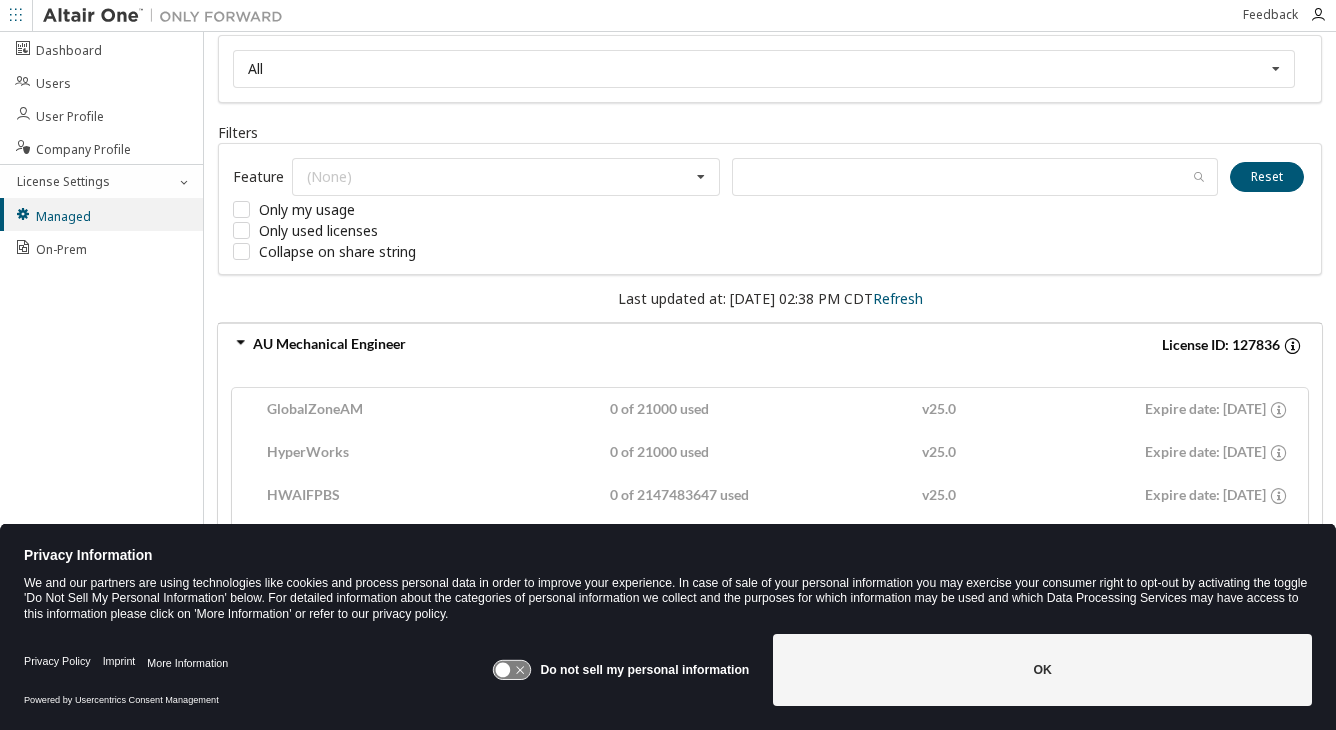 scroll, scrollTop: 200, scrollLeft: 0, axis: vertical 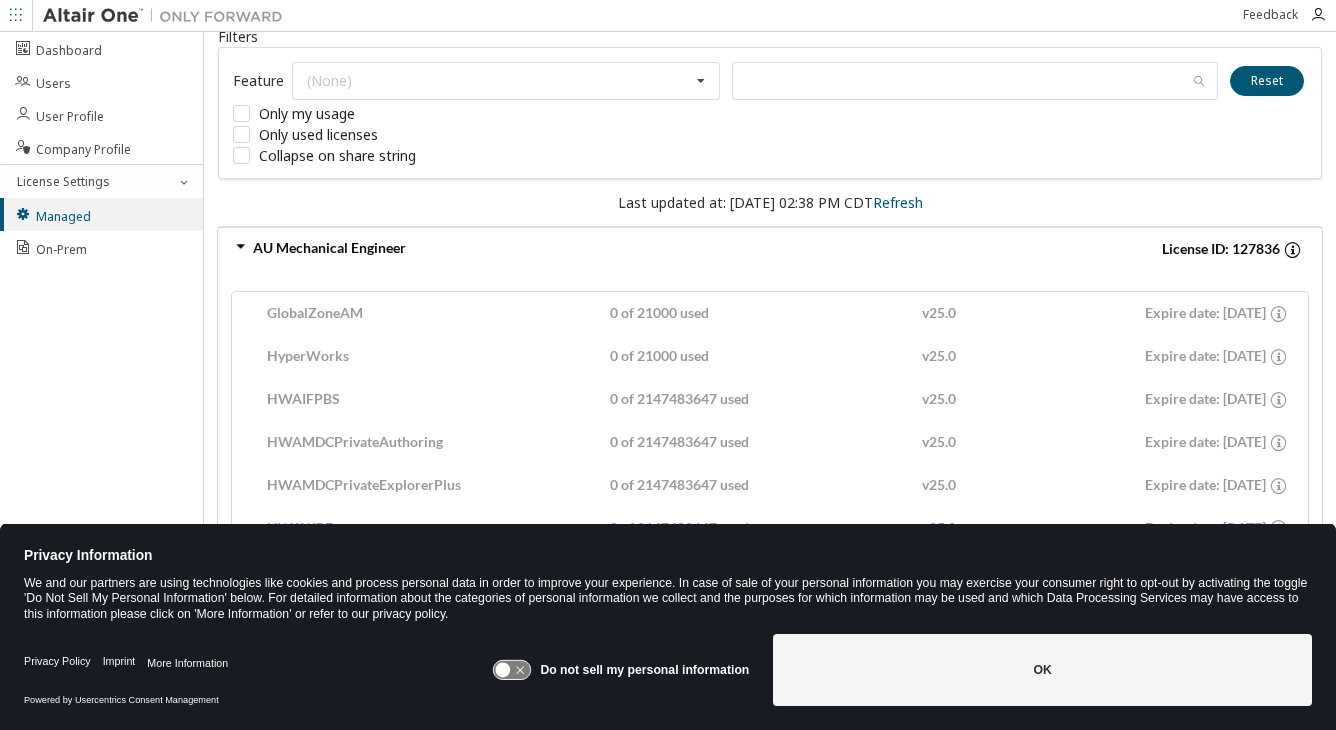 click on "Do not sell my personal information" at bounding box center [620, 670] 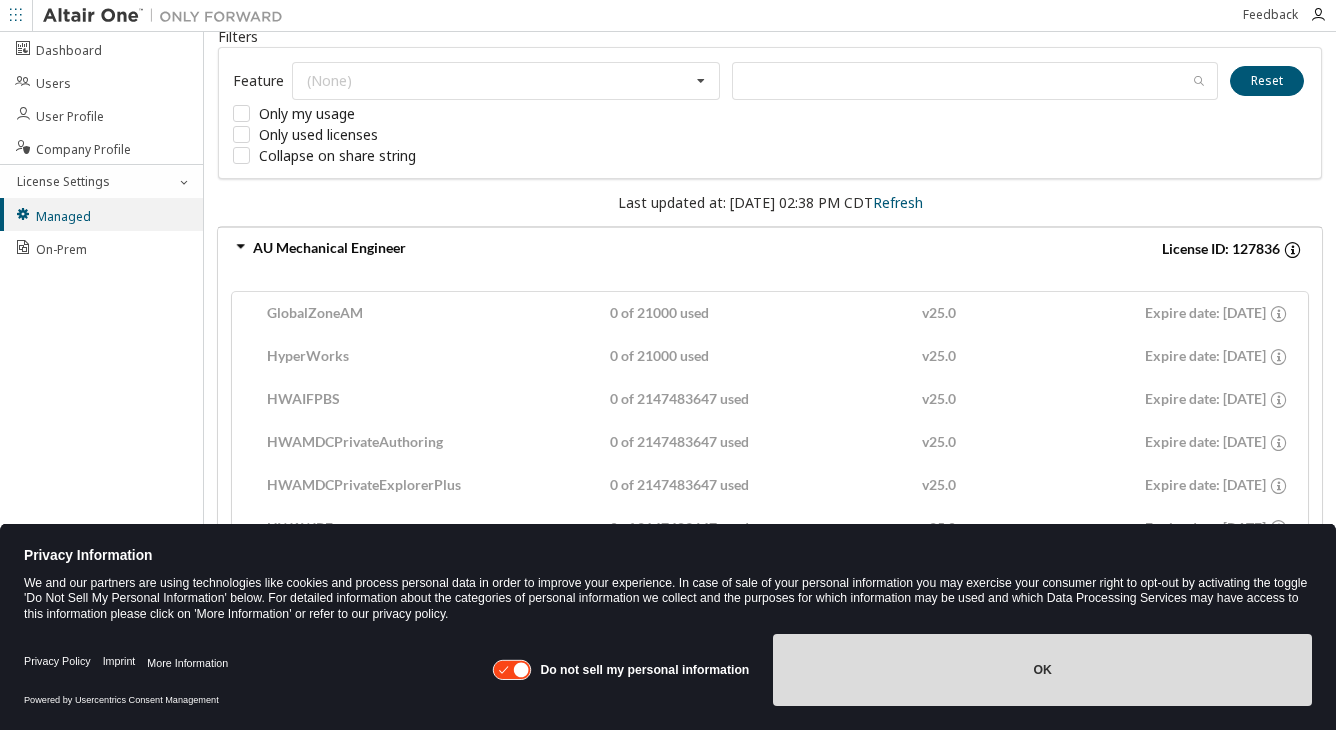 click on "OK" at bounding box center [1042, 670] 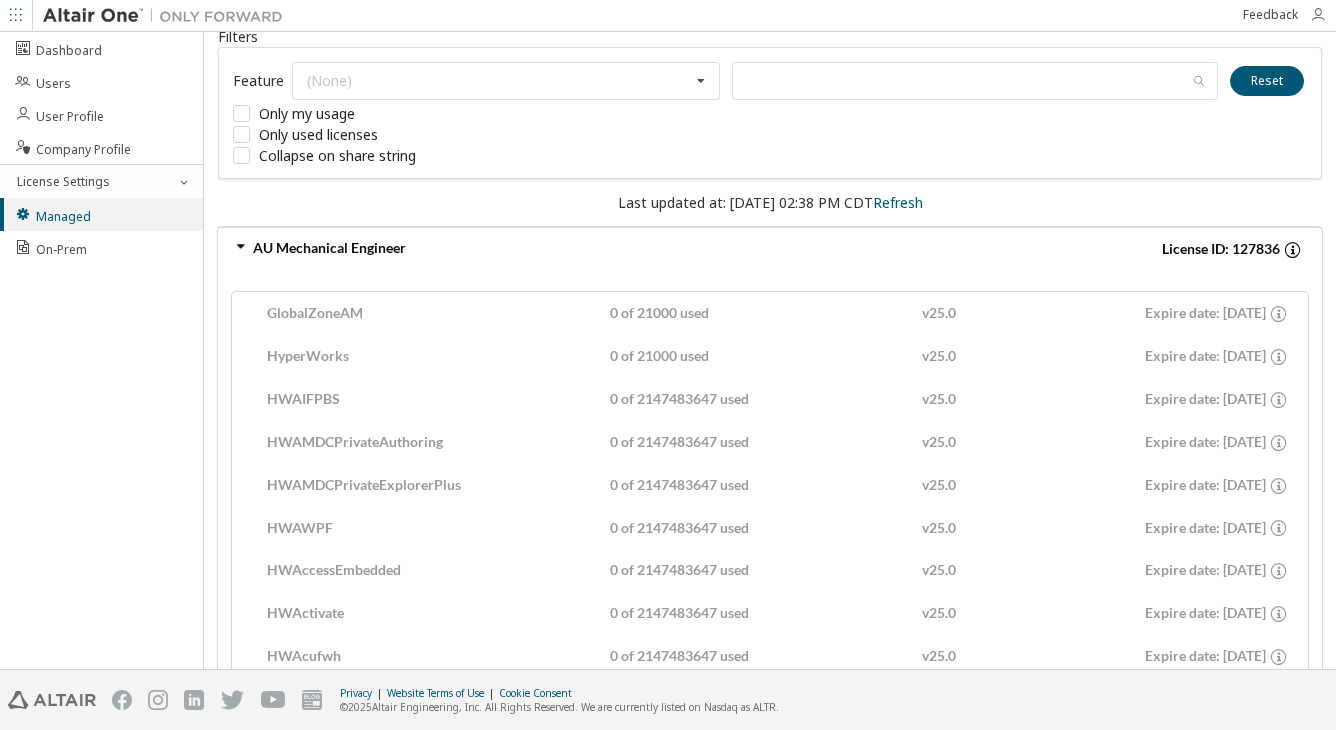 click at bounding box center [1318, 15] 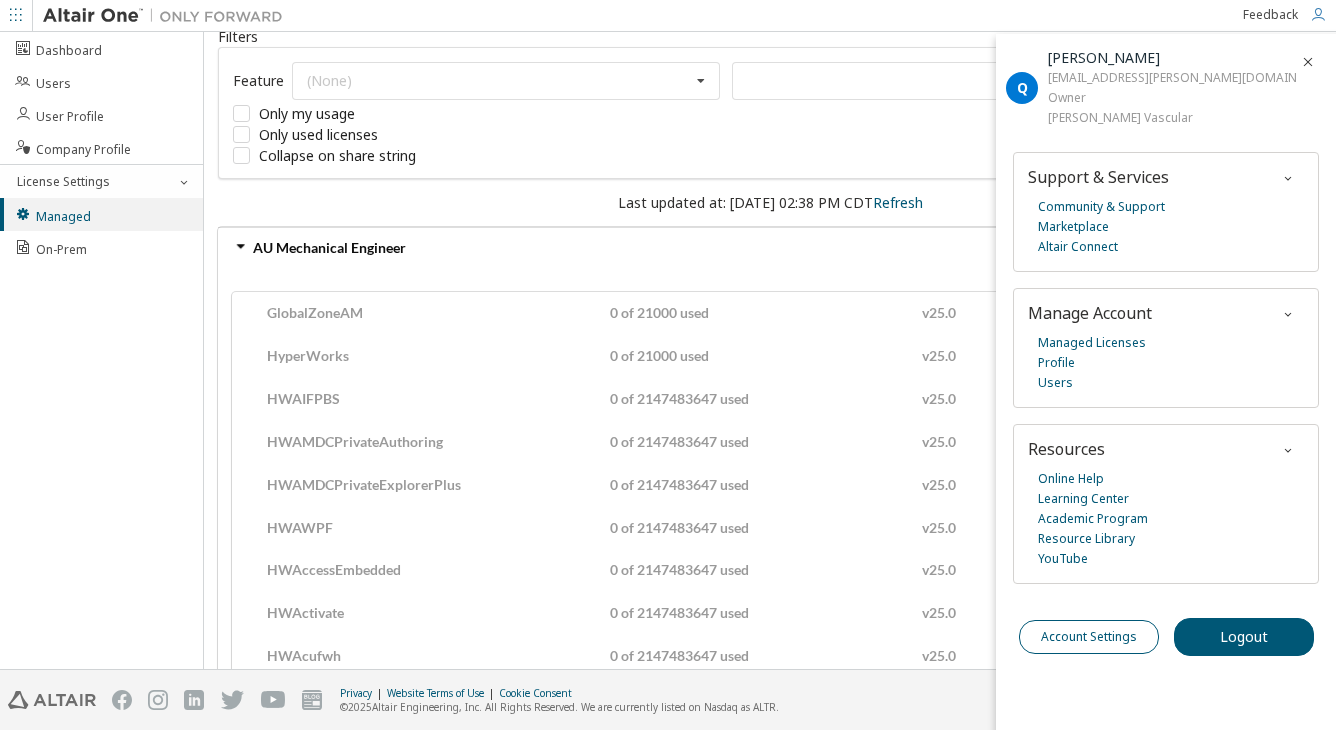 click on "Account Settings" at bounding box center [1089, 637] 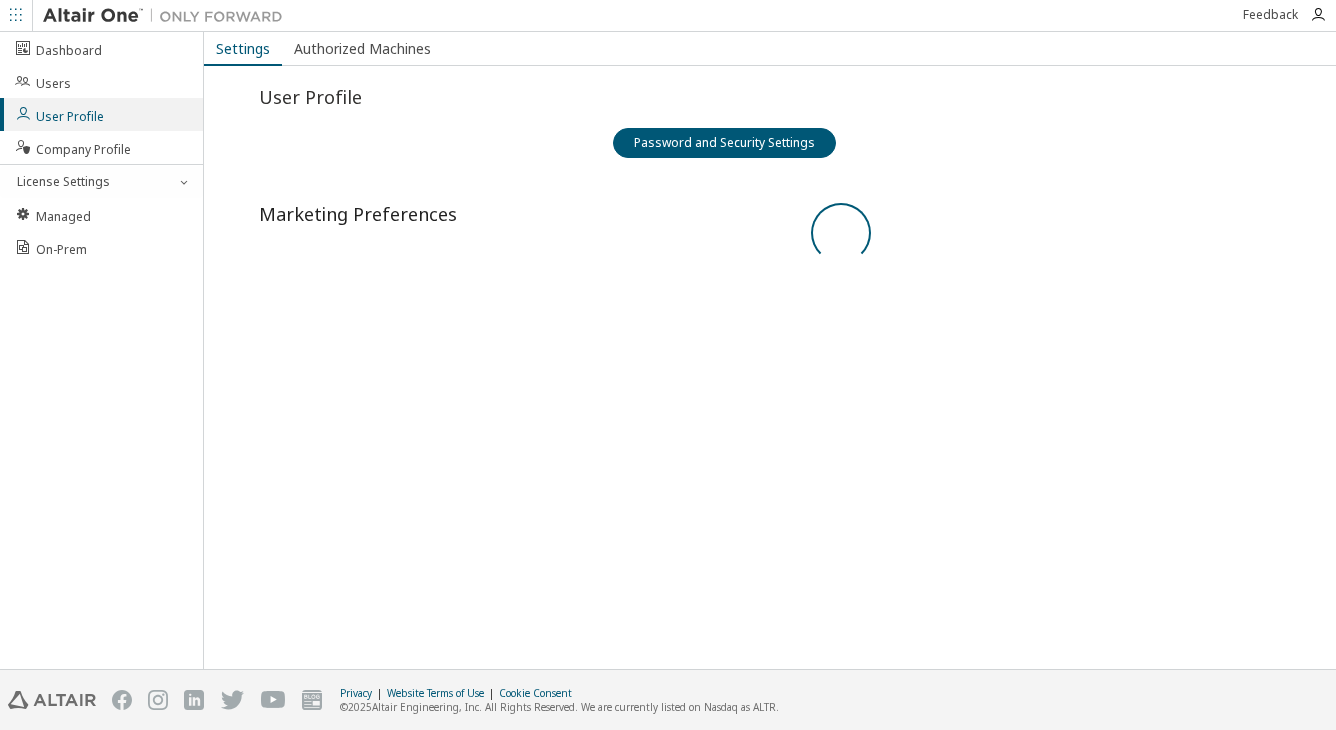 scroll, scrollTop: 0, scrollLeft: 0, axis: both 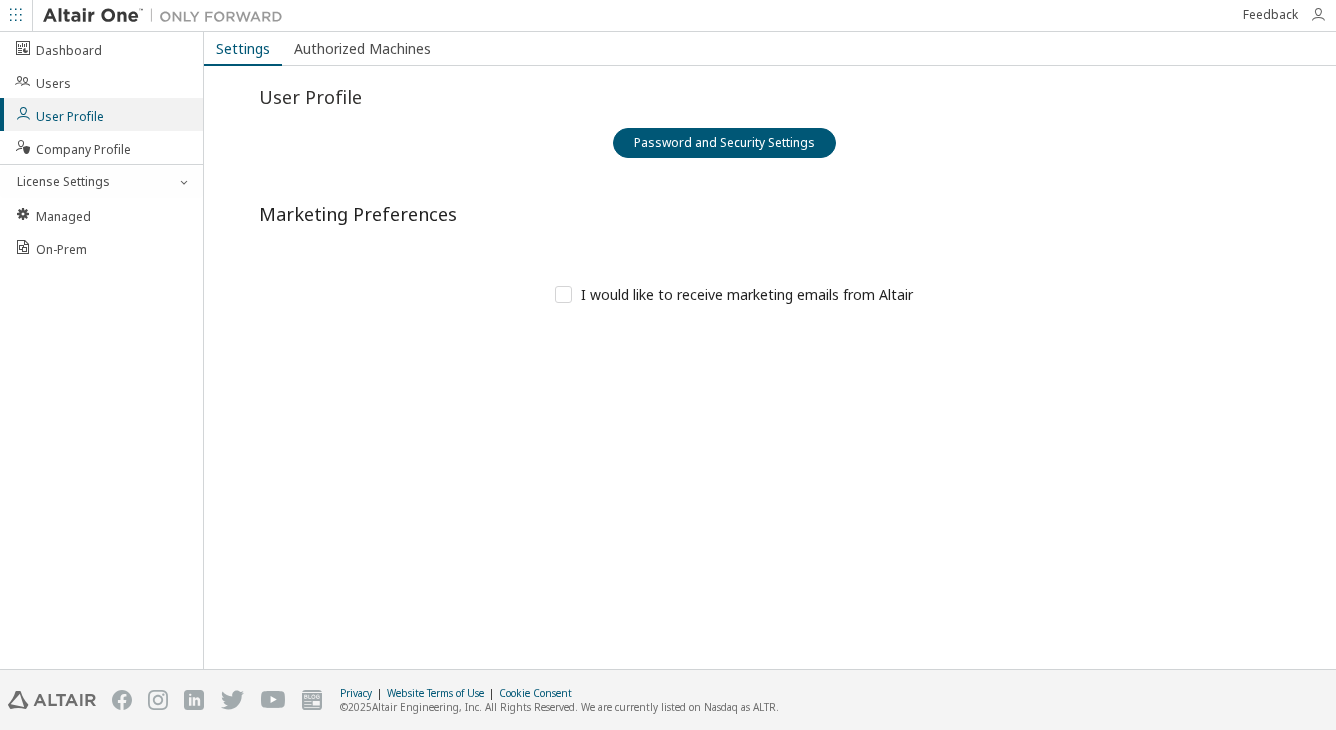 click at bounding box center [1318, 15] 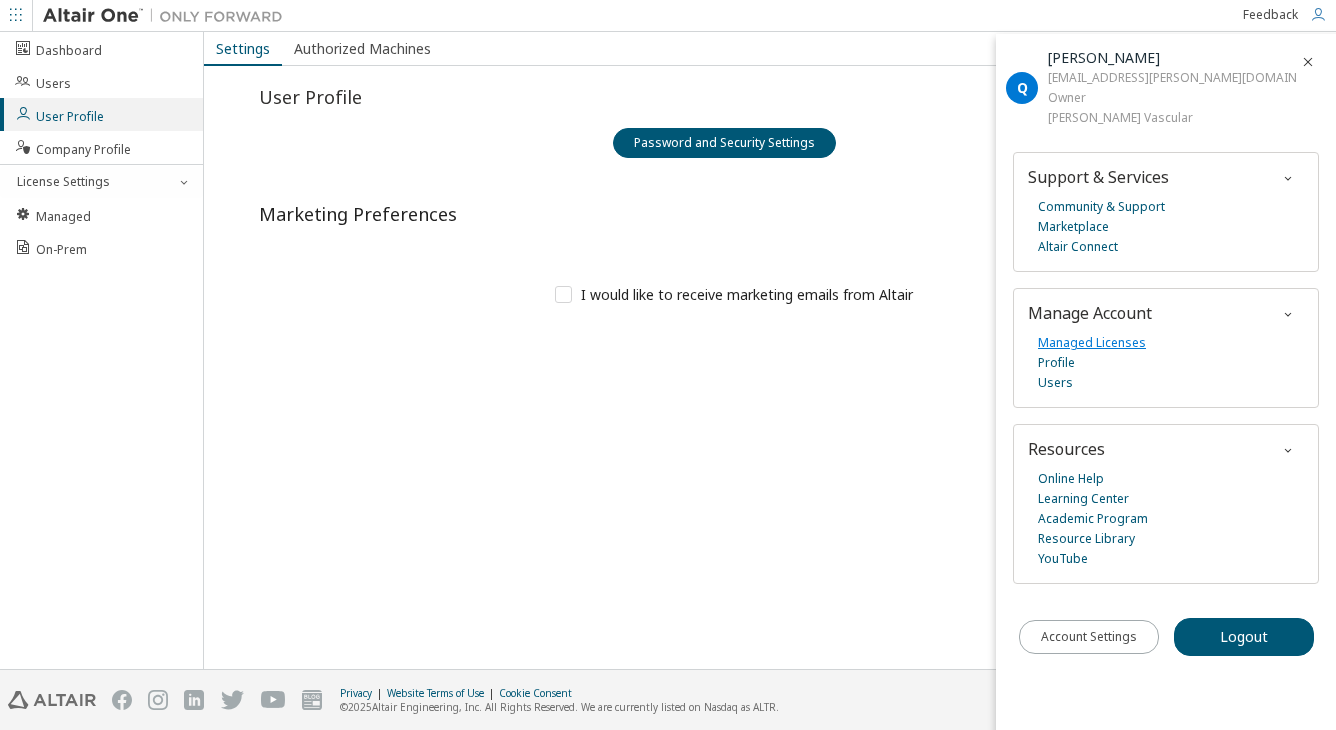 click on "Managed Licenses" at bounding box center (1092, 343) 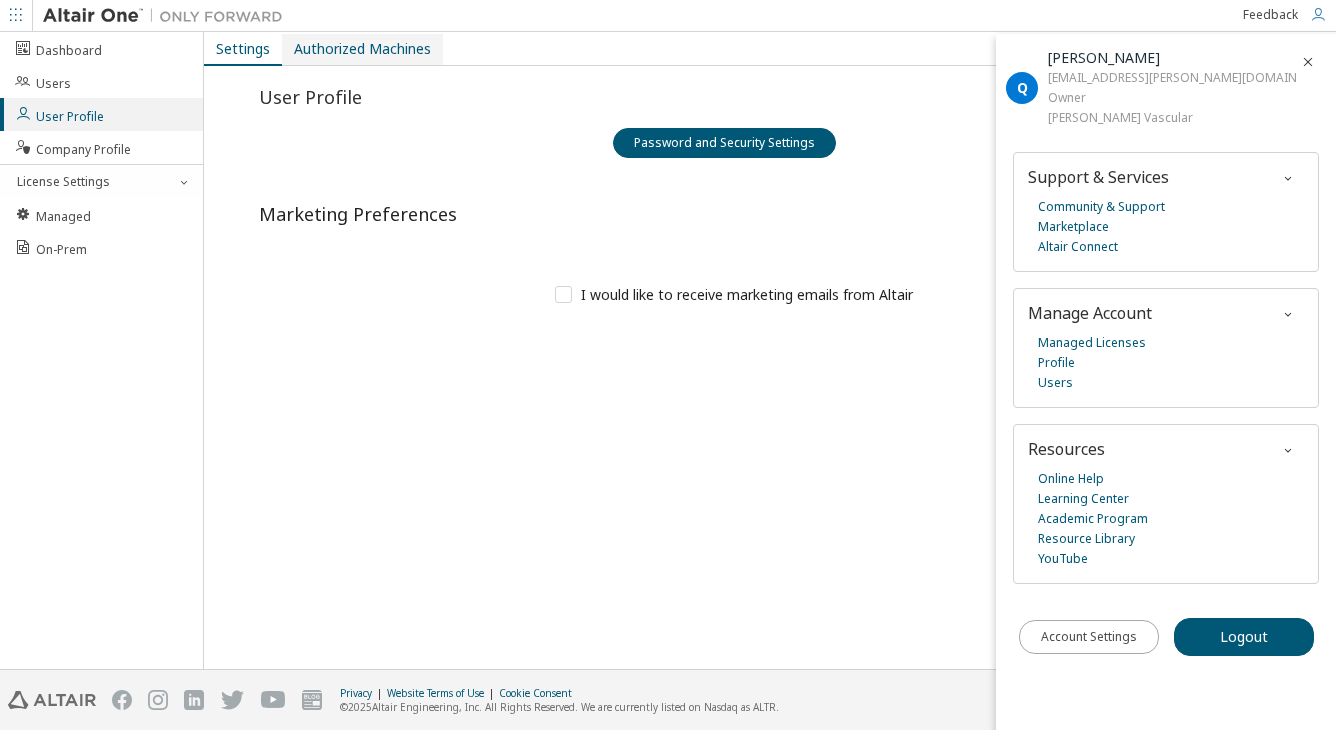 click on "Authorized Machines" at bounding box center [362, 49] 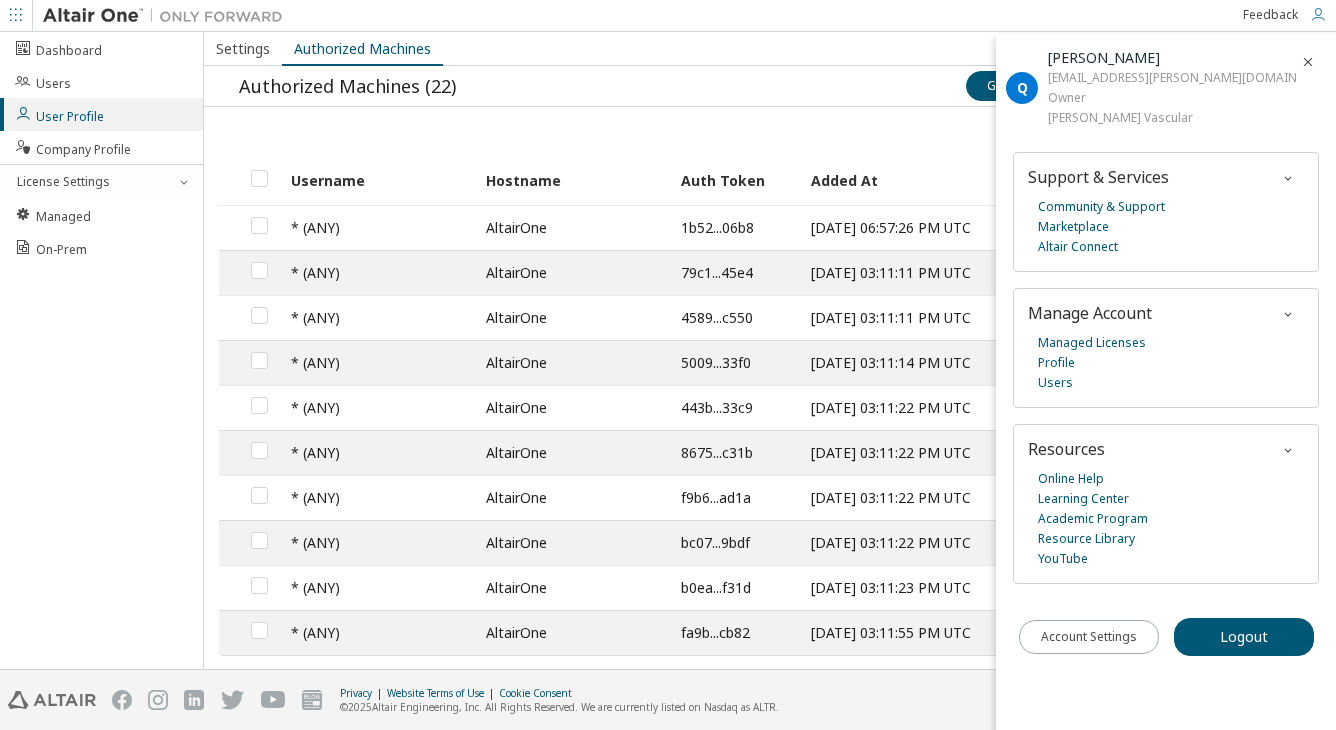 click at bounding box center [1308, 62] 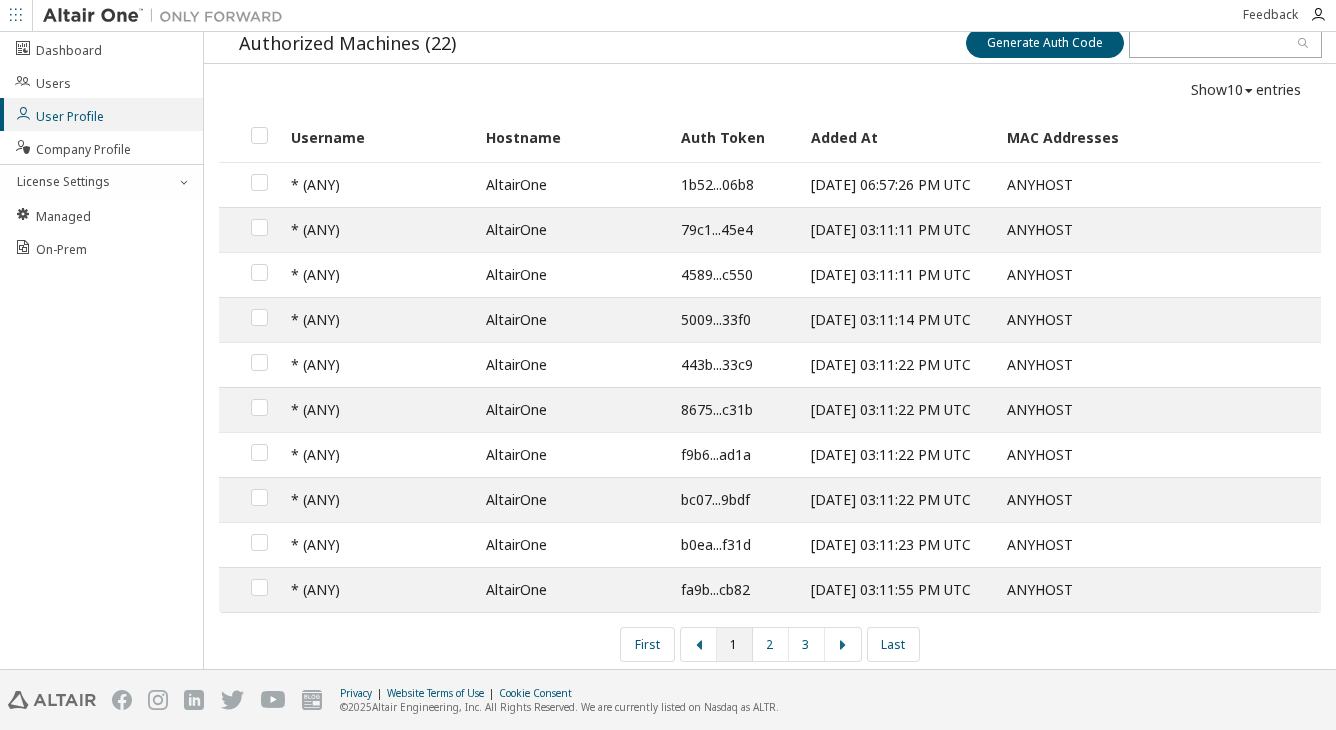 scroll, scrollTop: 45, scrollLeft: 0, axis: vertical 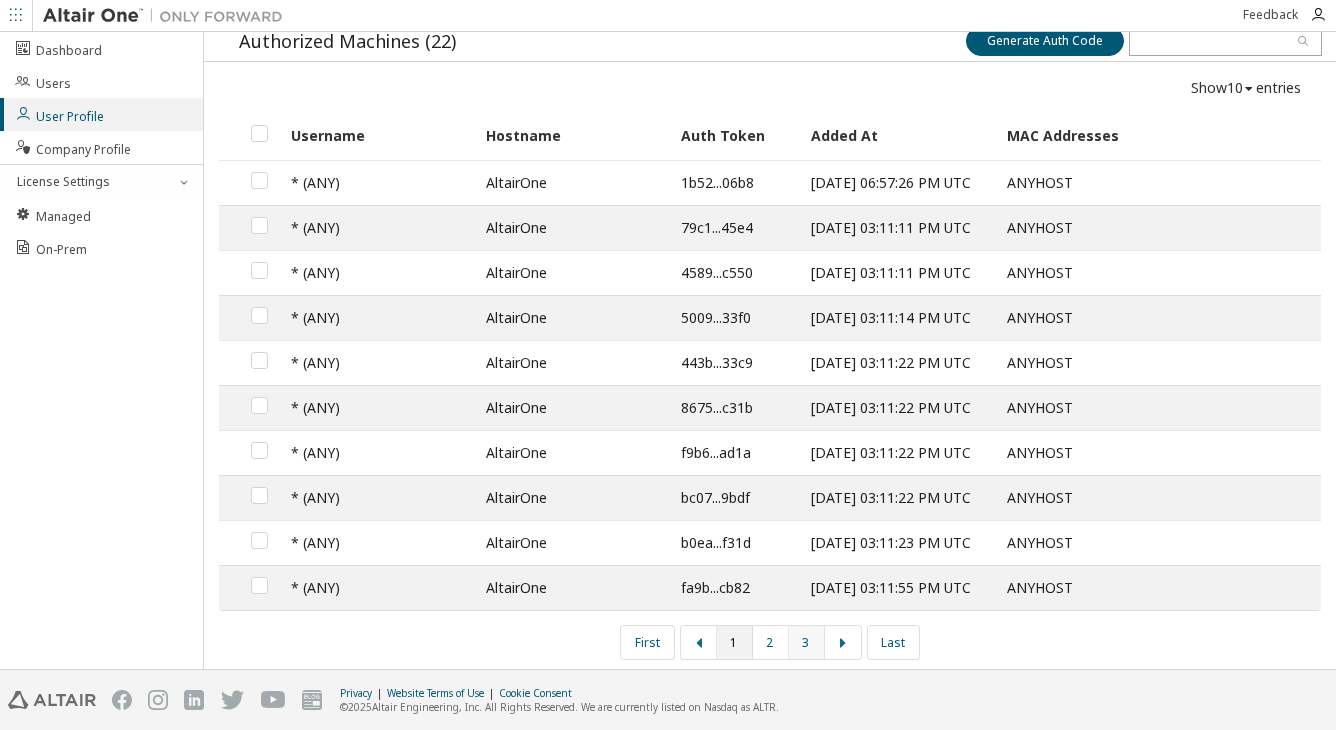 click on "3" at bounding box center [807, 642] 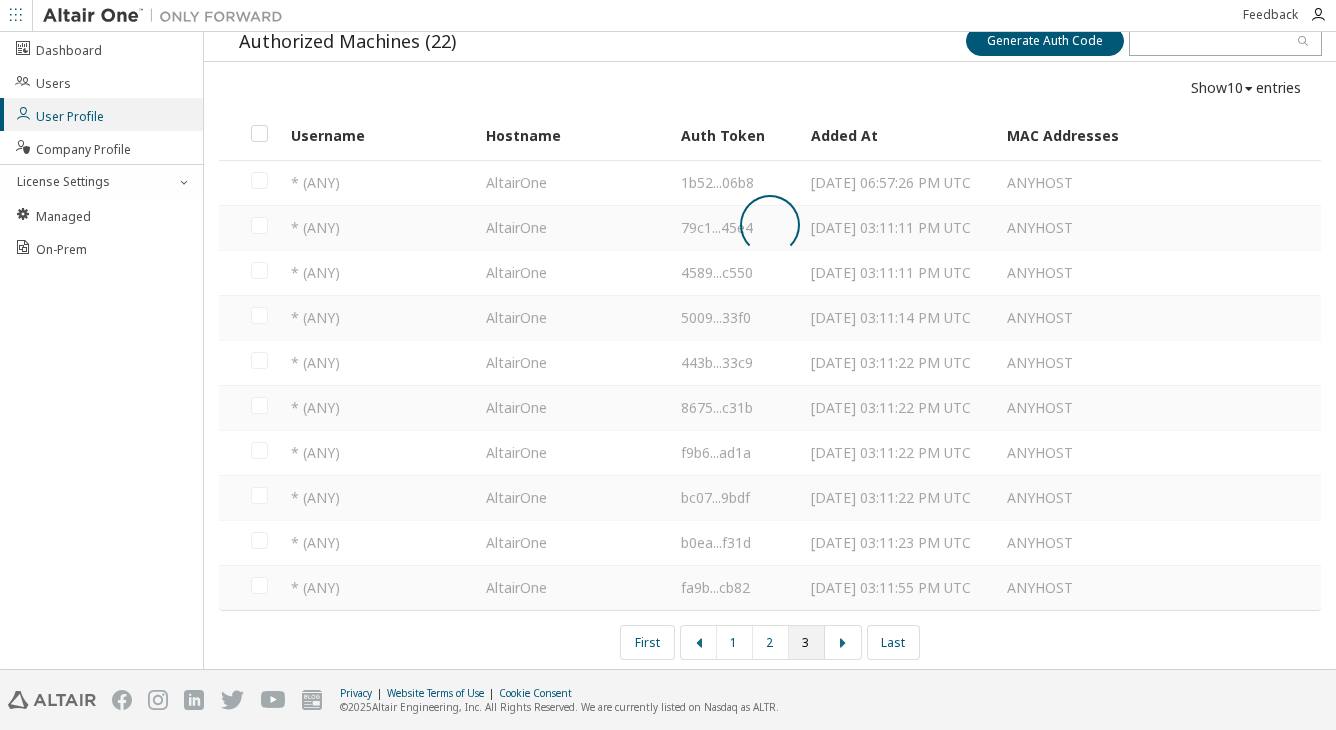 scroll, scrollTop: 0, scrollLeft: 0, axis: both 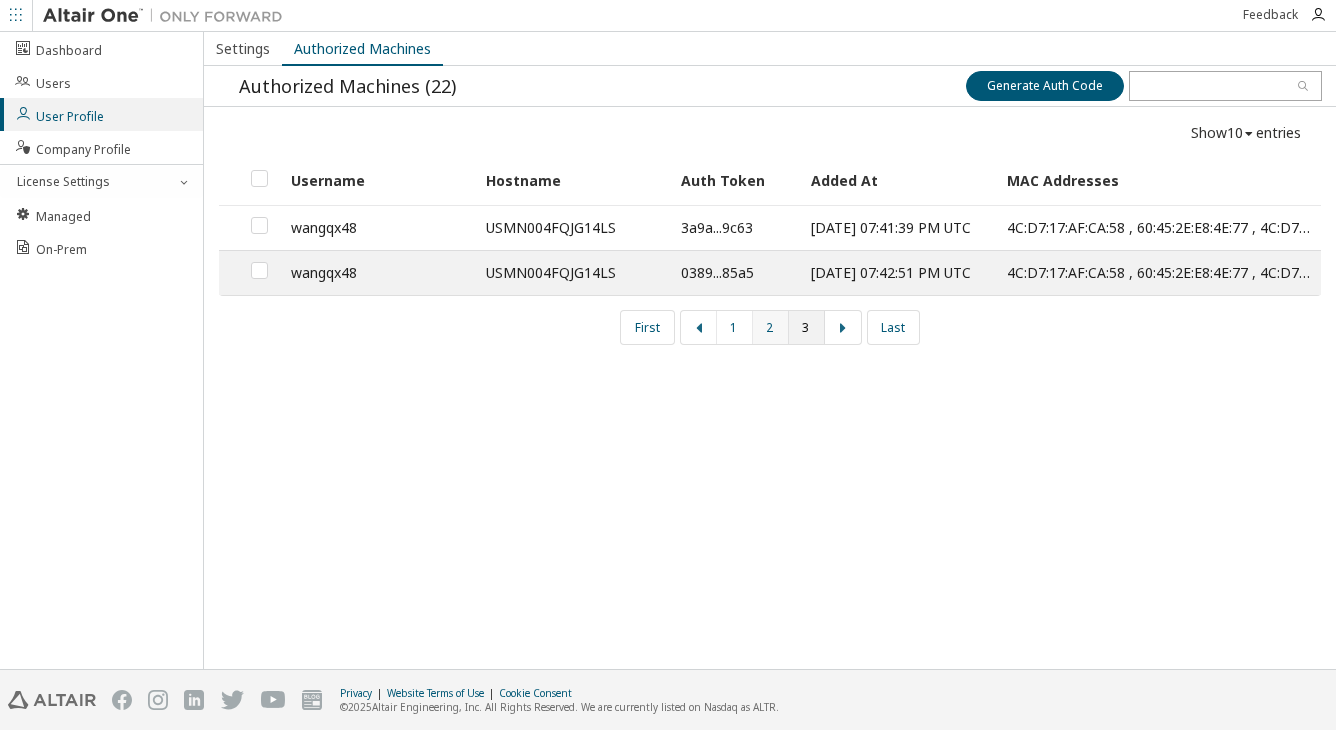 click on "2" at bounding box center [771, 327] 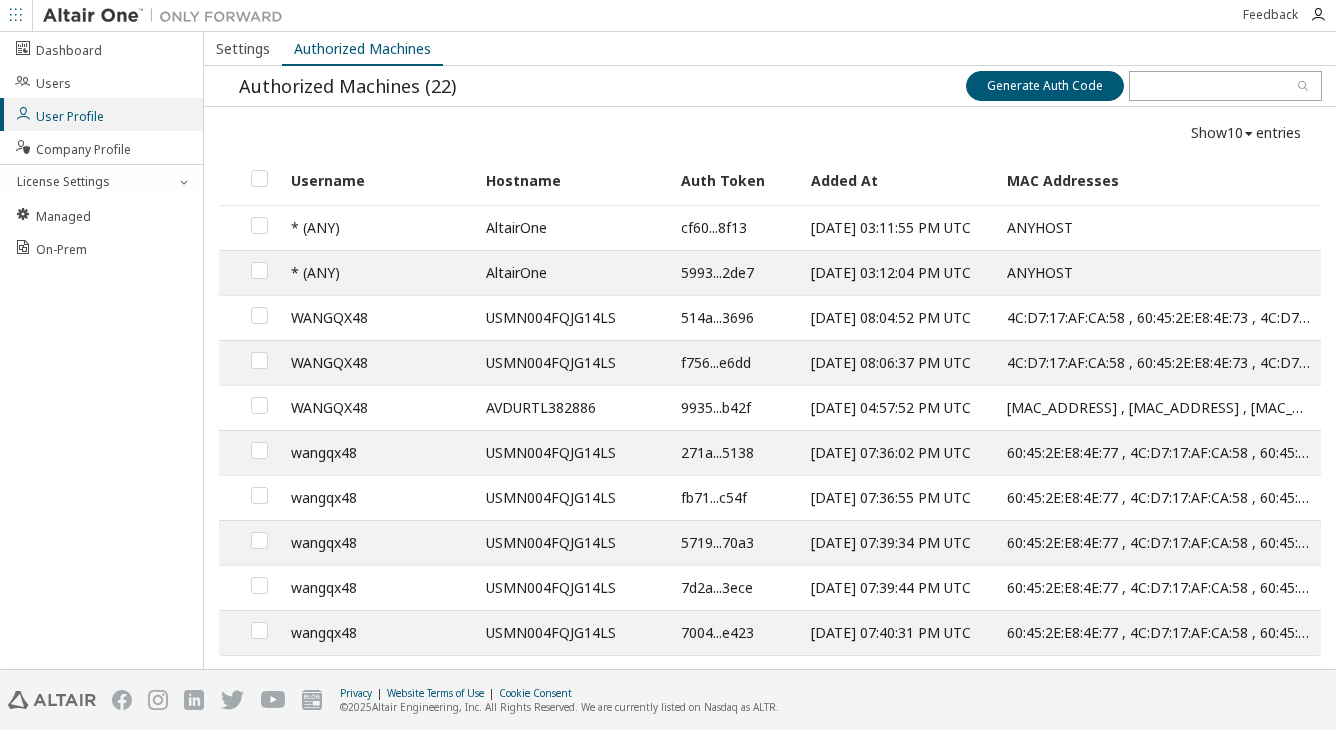 scroll, scrollTop: 45, scrollLeft: 0, axis: vertical 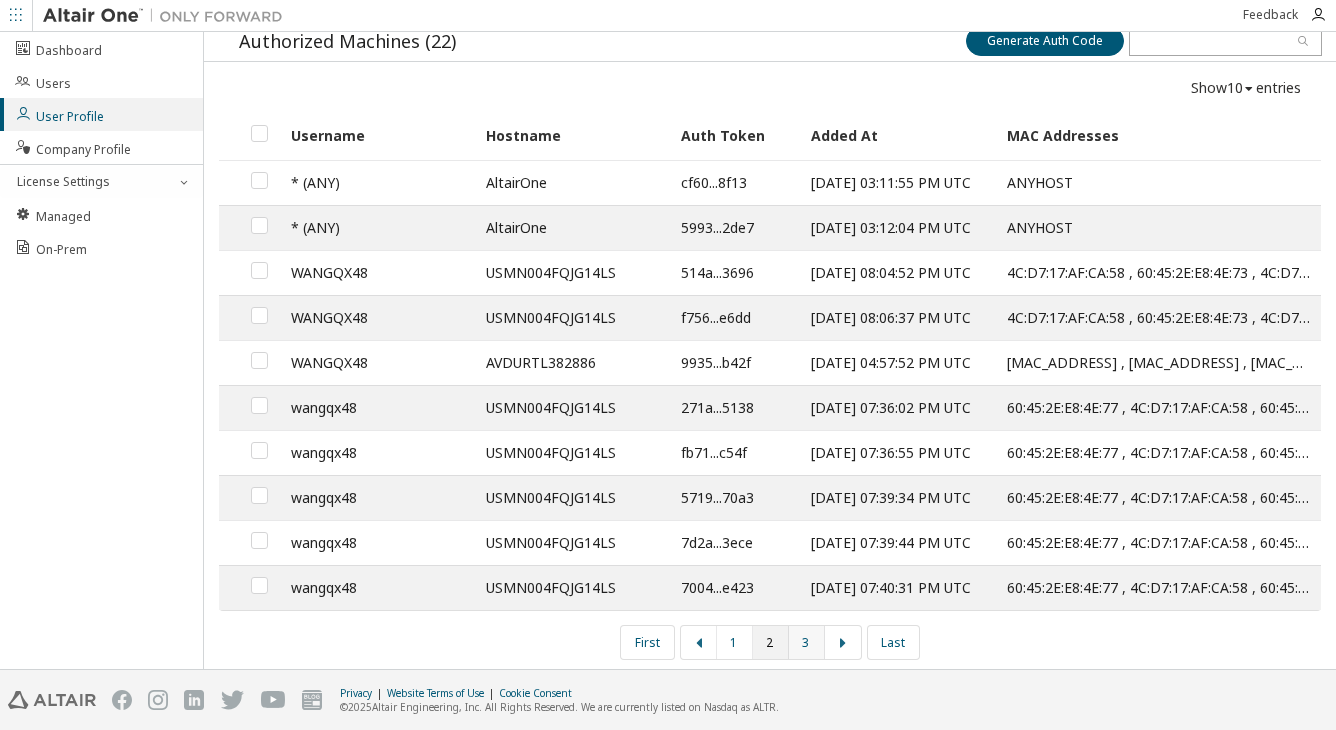 click on "3" at bounding box center [807, 642] 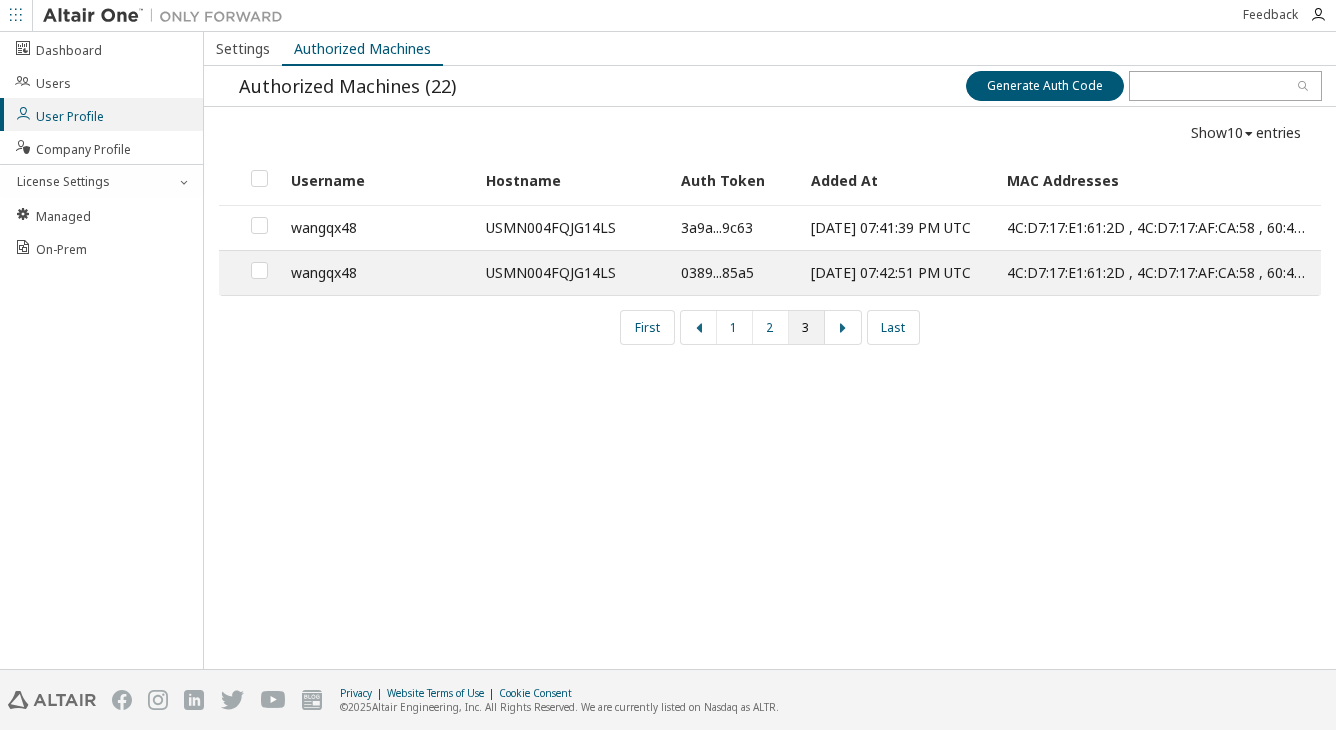 scroll, scrollTop: 0, scrollLeft: 0, axis: both 